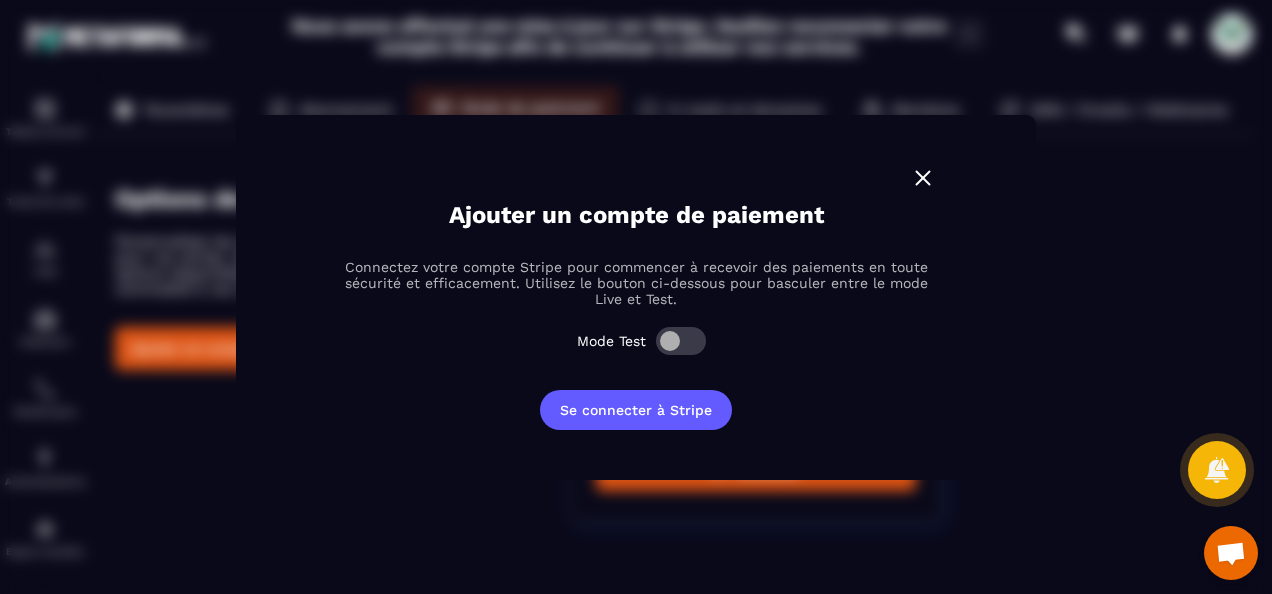 scroll, scrollTop: 0, scrollLeft: 0, axis: both 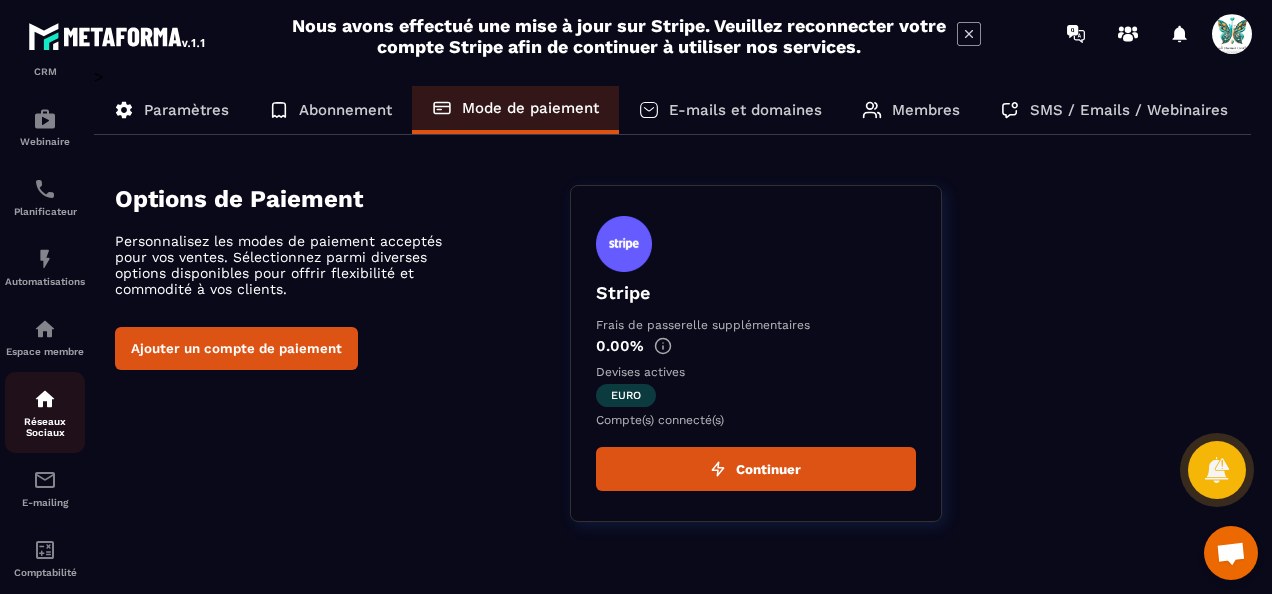 click on "Réseaux Sociaux" at bounding box center (45, 427) 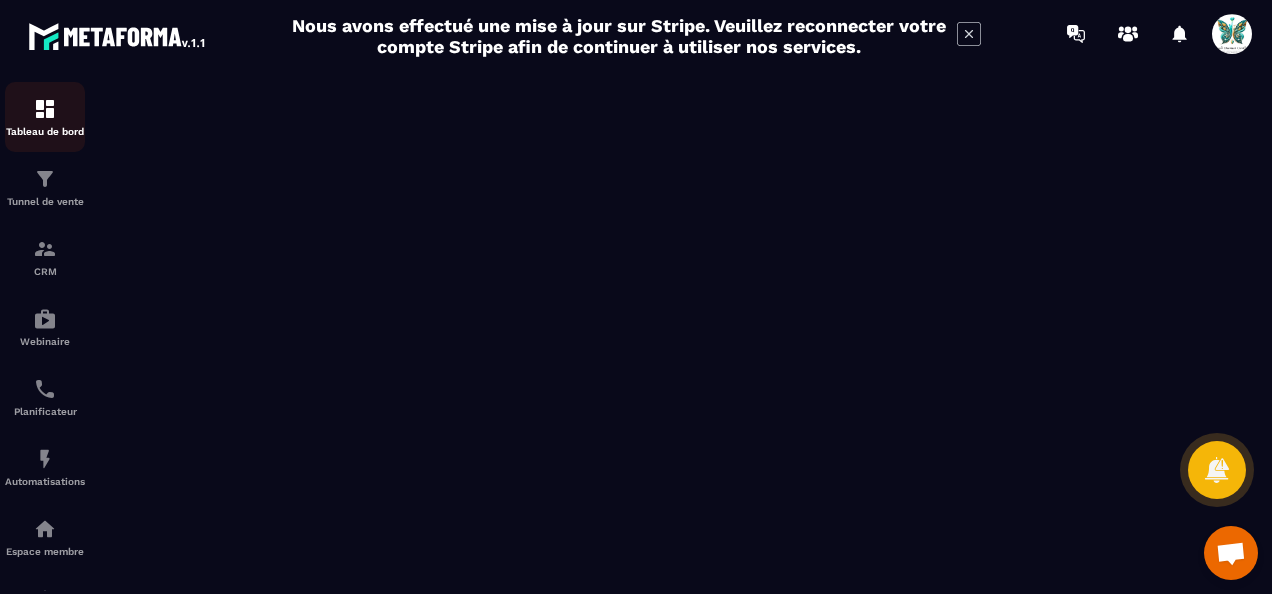 click on "Tableau de bord" at bounding box center (45, 131) 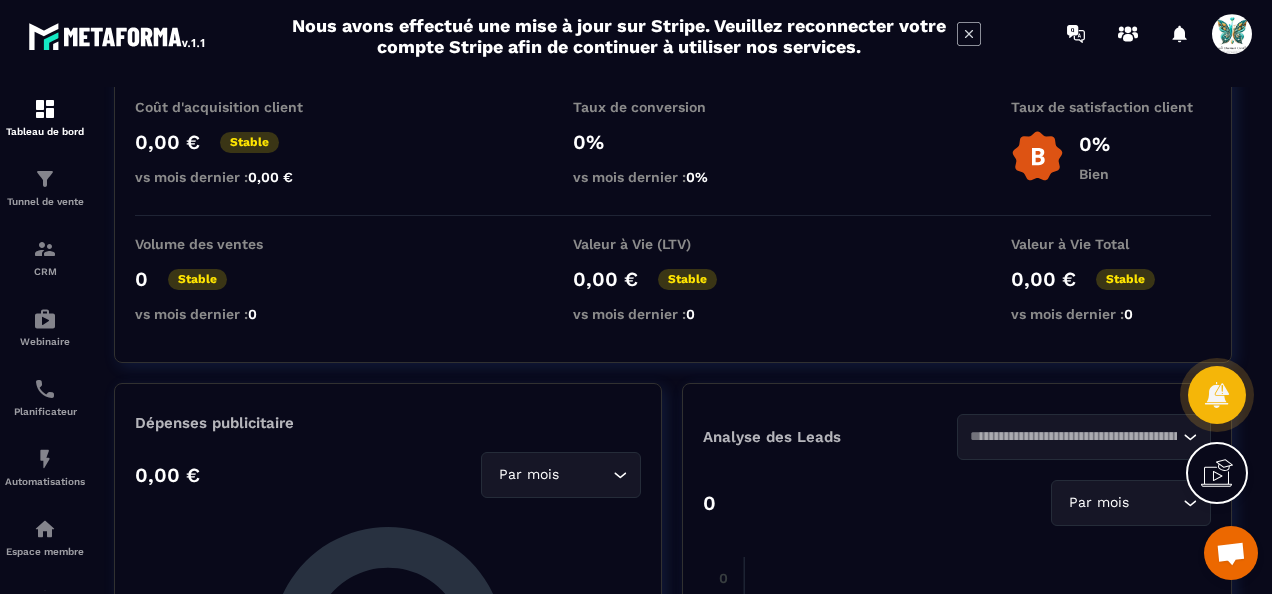 scroll, scrollTop: 0, scrollLeft: 0, axis: both 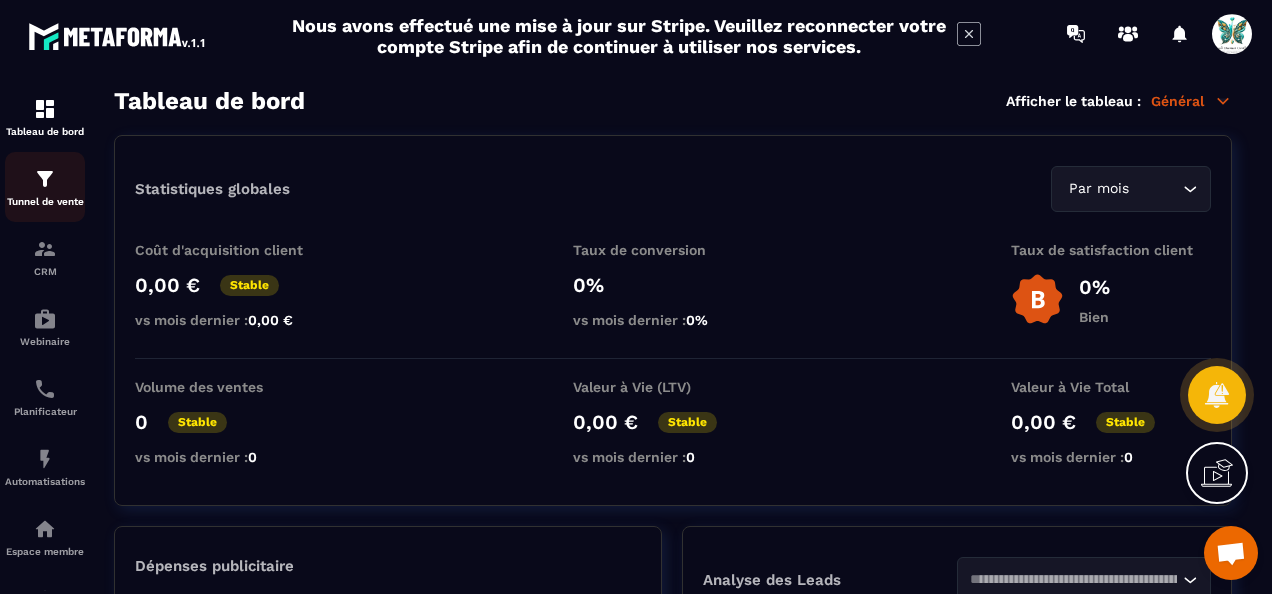 click on "Tunnel de vente" at bounding box center (45, 201) 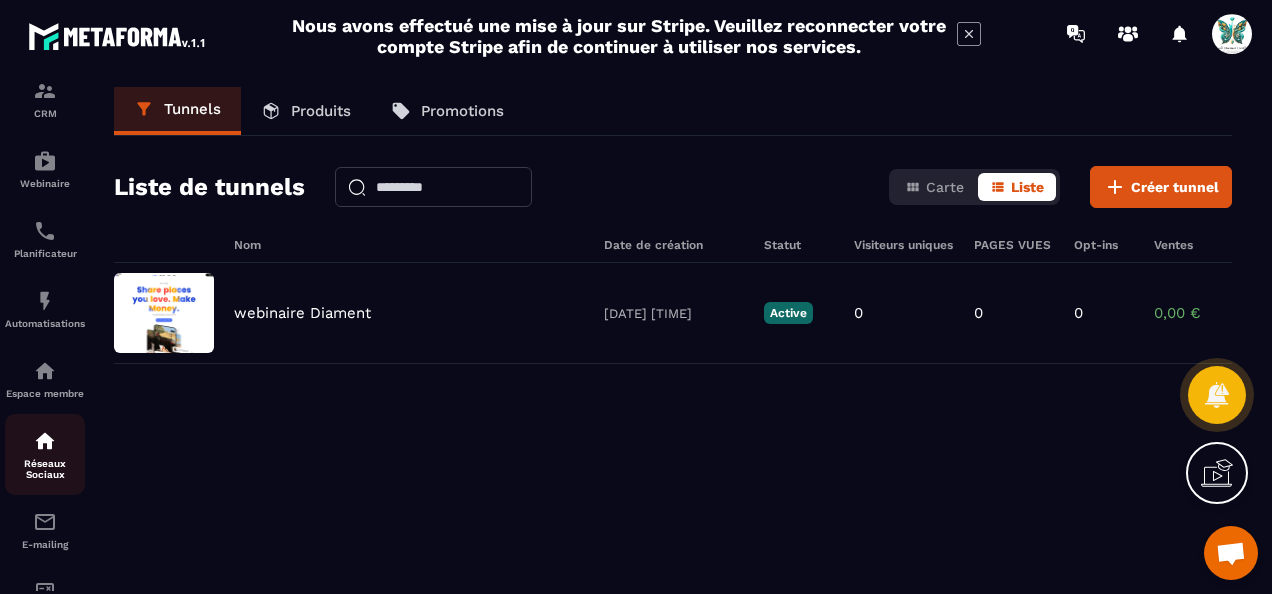 scroll, scrollTop: 200, scrollLeft: 0, axis: vertical 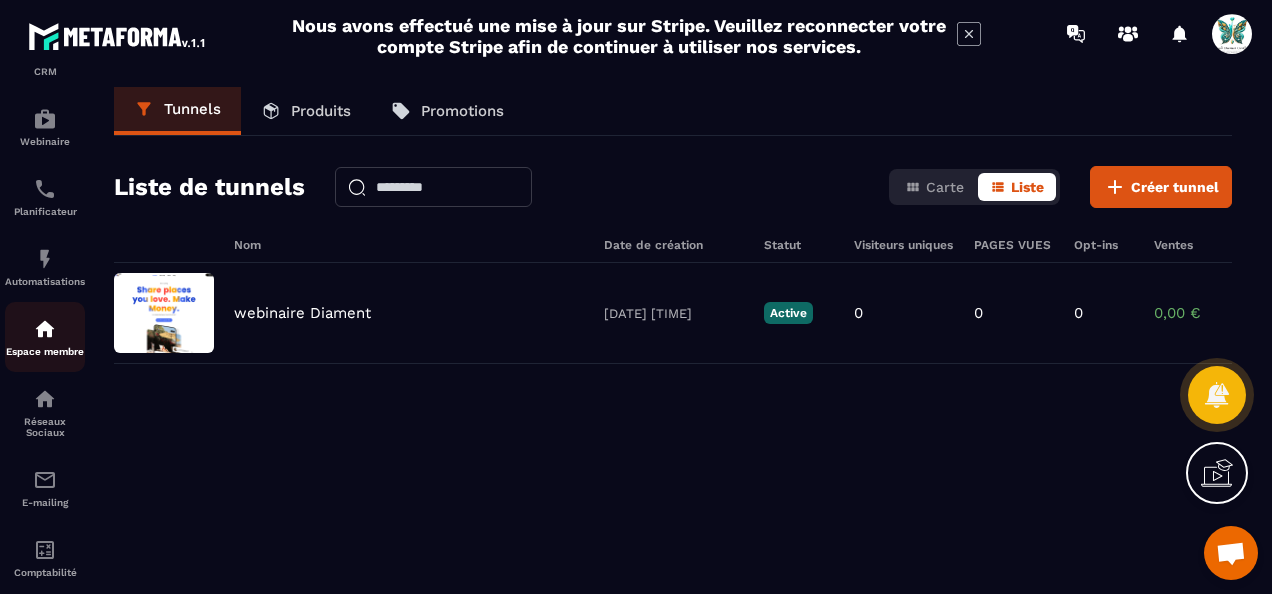 click on "Espace membre" at bounding box center (45, 351) 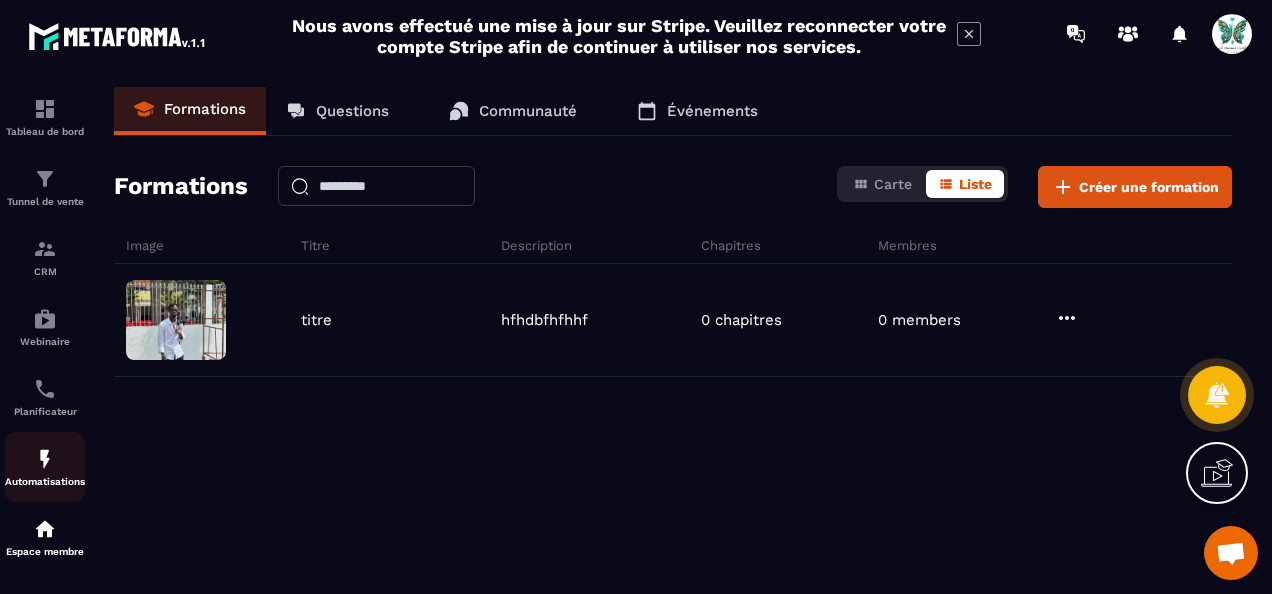 click on "Automatisations" at bounding box center [45, 481] 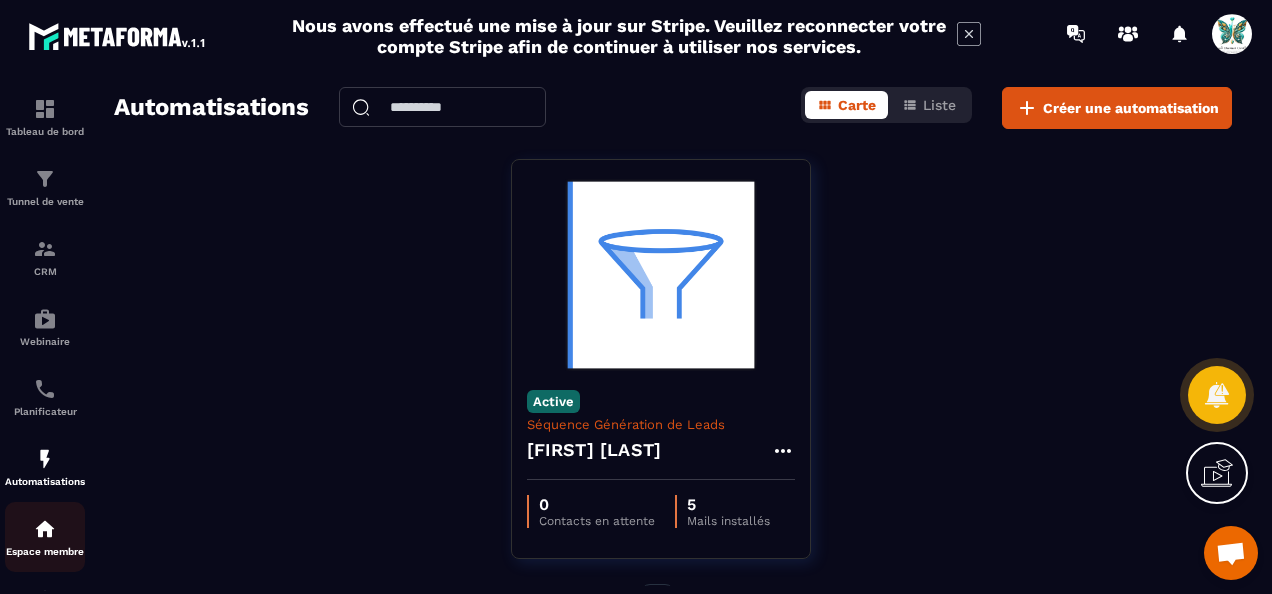 click on "Espace membre" at bounding box center (45, 537) 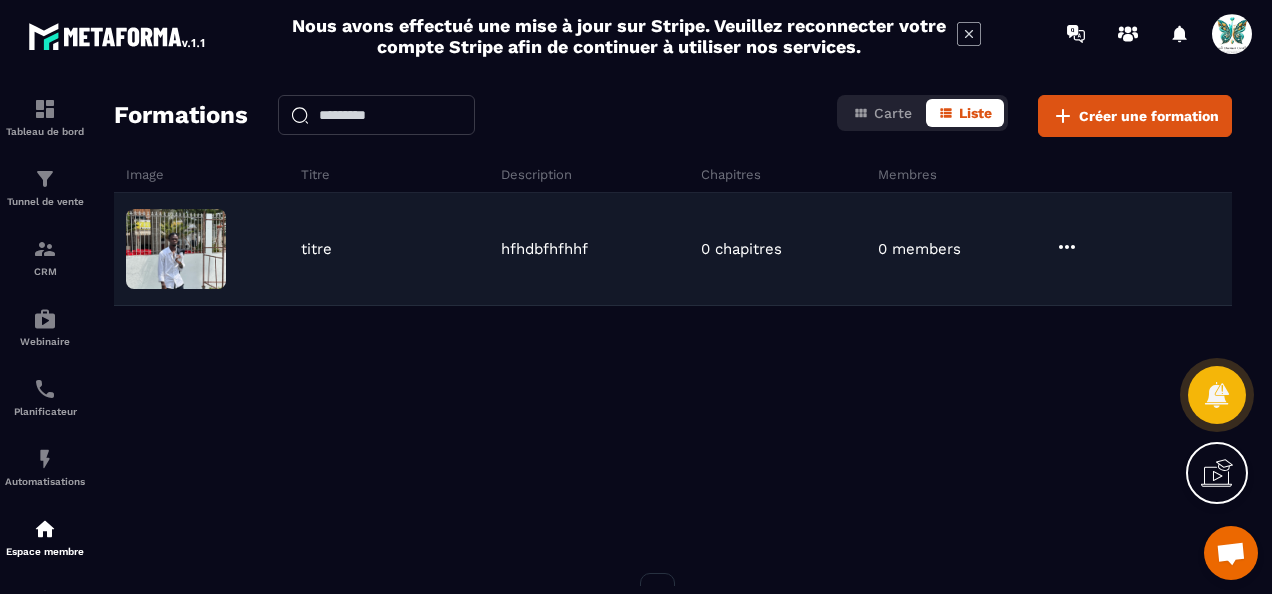 scroll, scrollTop: 114, scrollLeft: 0, axis: vertical 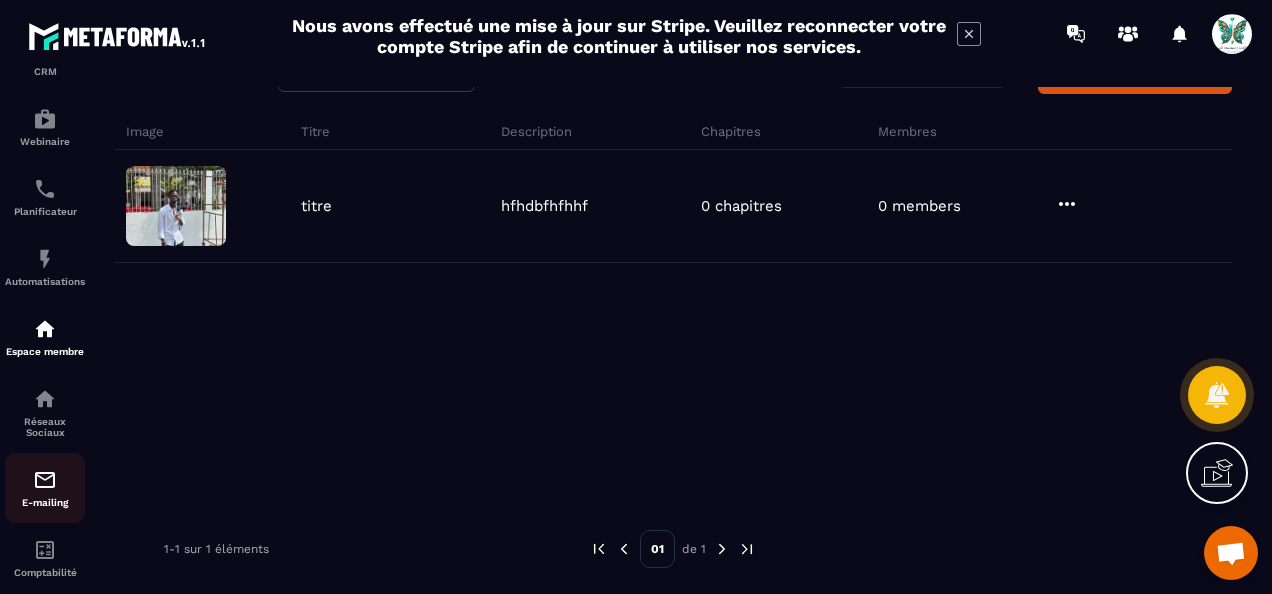 click at bounding box center [45, 480] 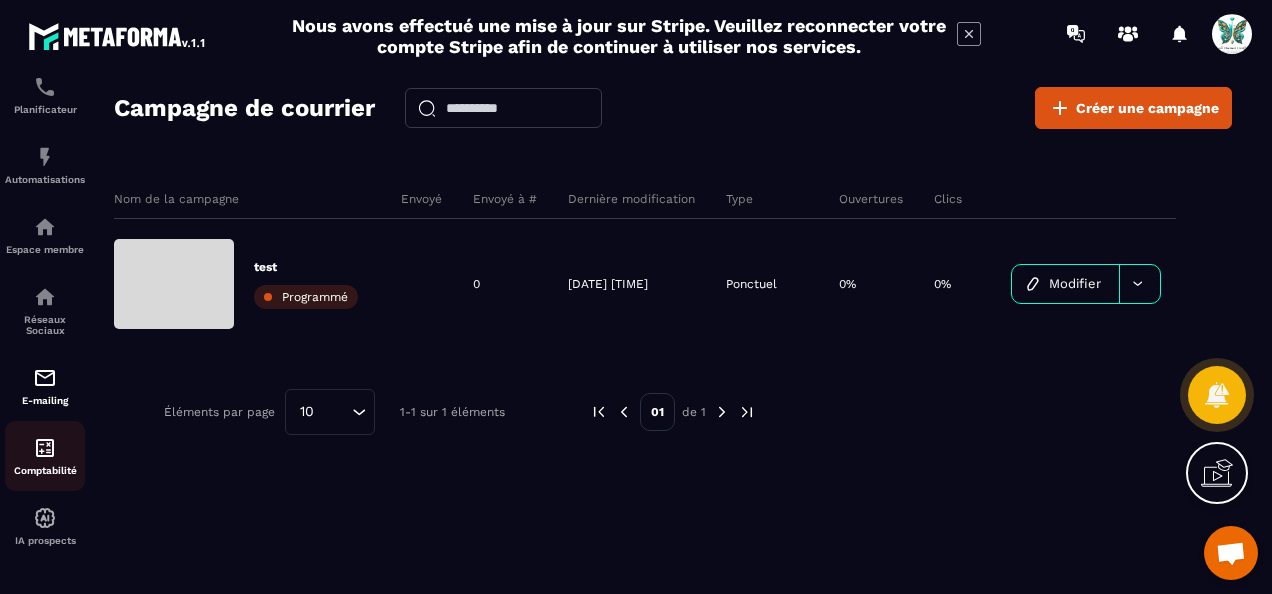 scroll, scrollTop: 314, scrollLeft: 0, axis: vertical 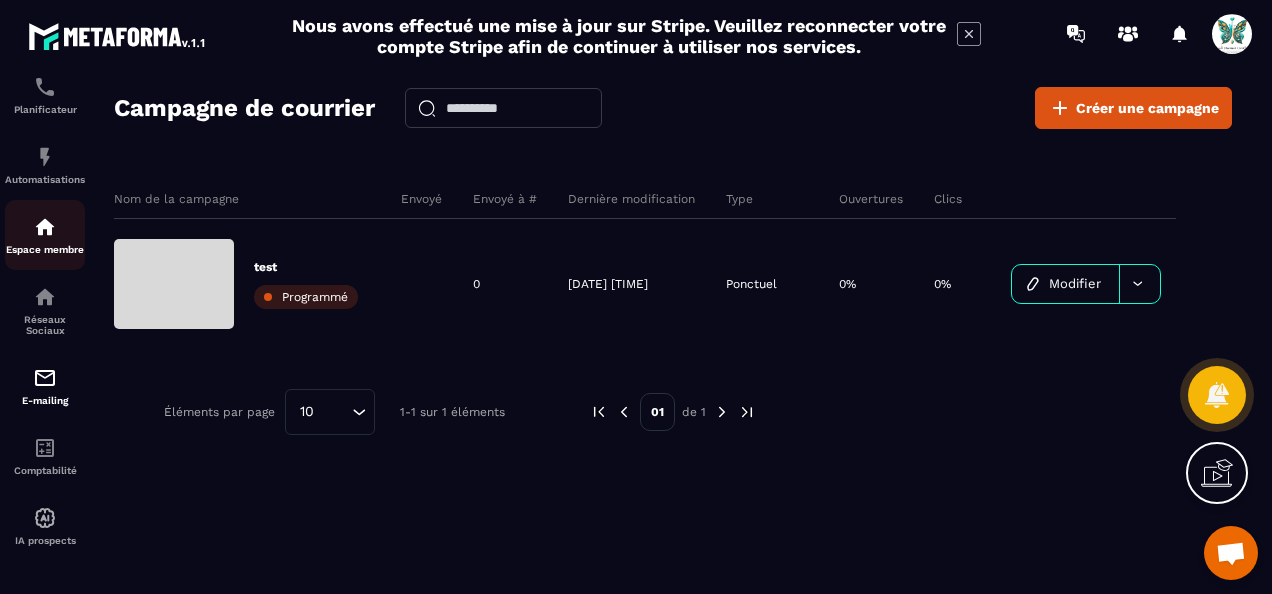 click at bounding box center [45, 227] 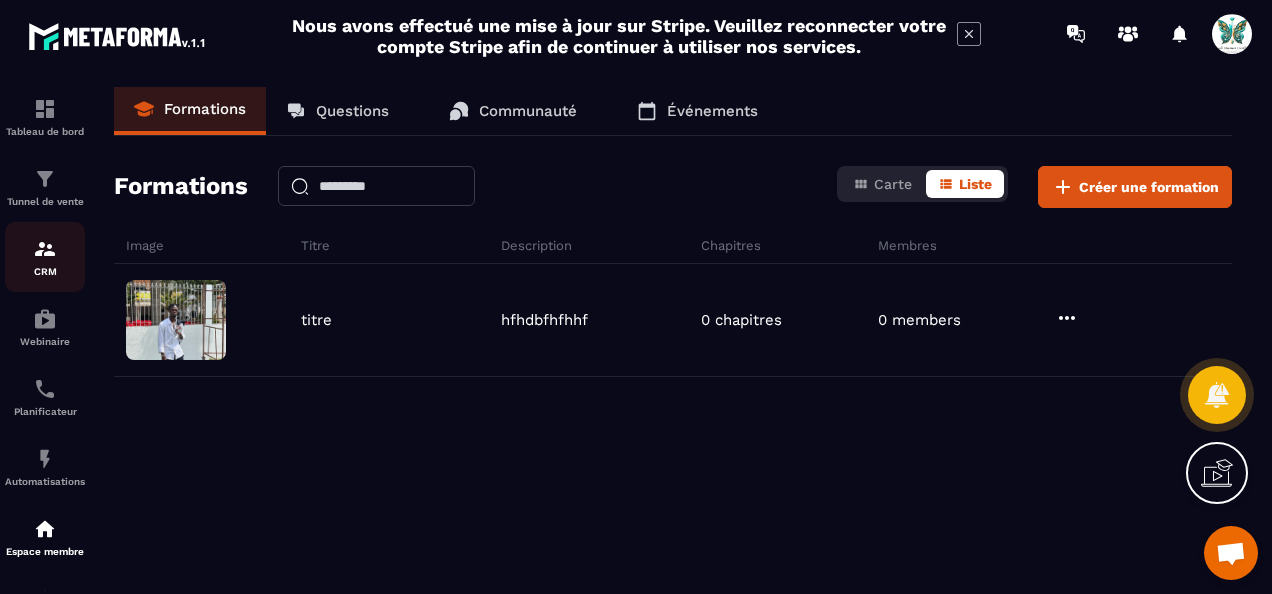 click on "CRM" at bounding box center (45, 257) 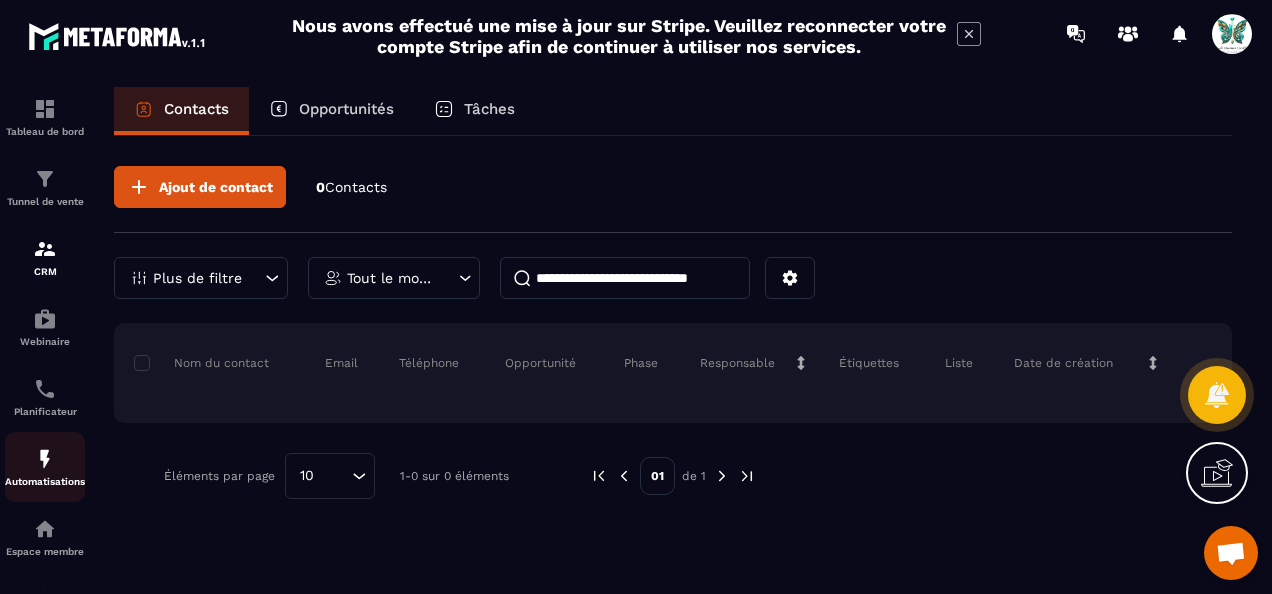 click on "Automatisations" at bounding box center (45, 481) 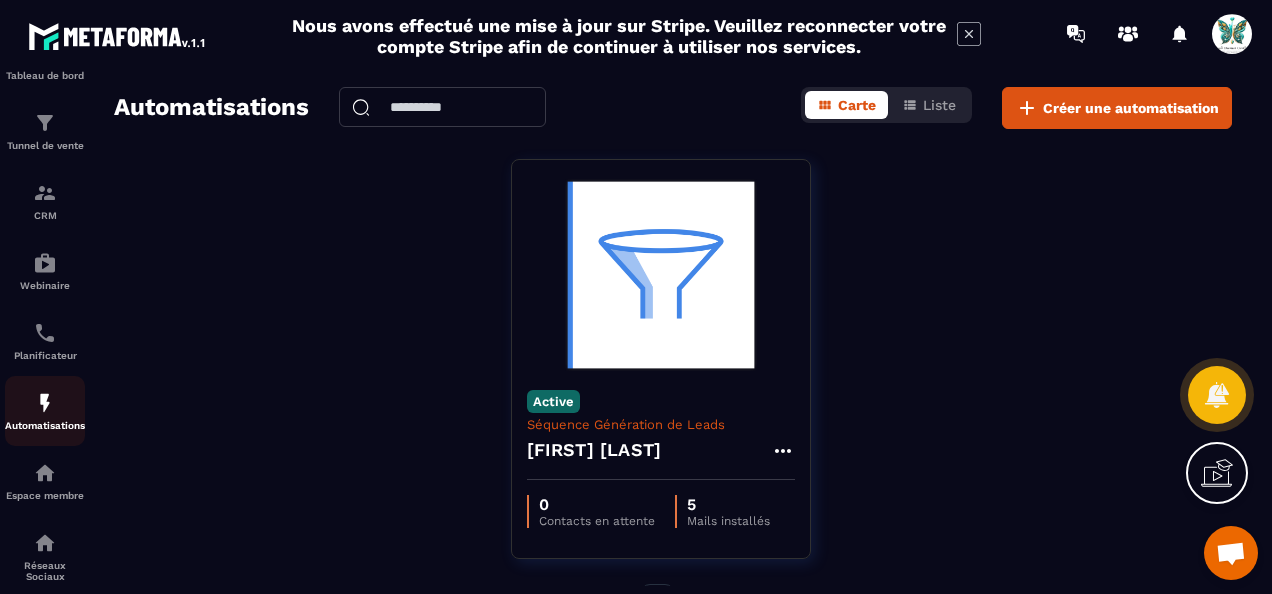 scroll, scrollTop: 100, scrollLeft: 0, axis: vertical 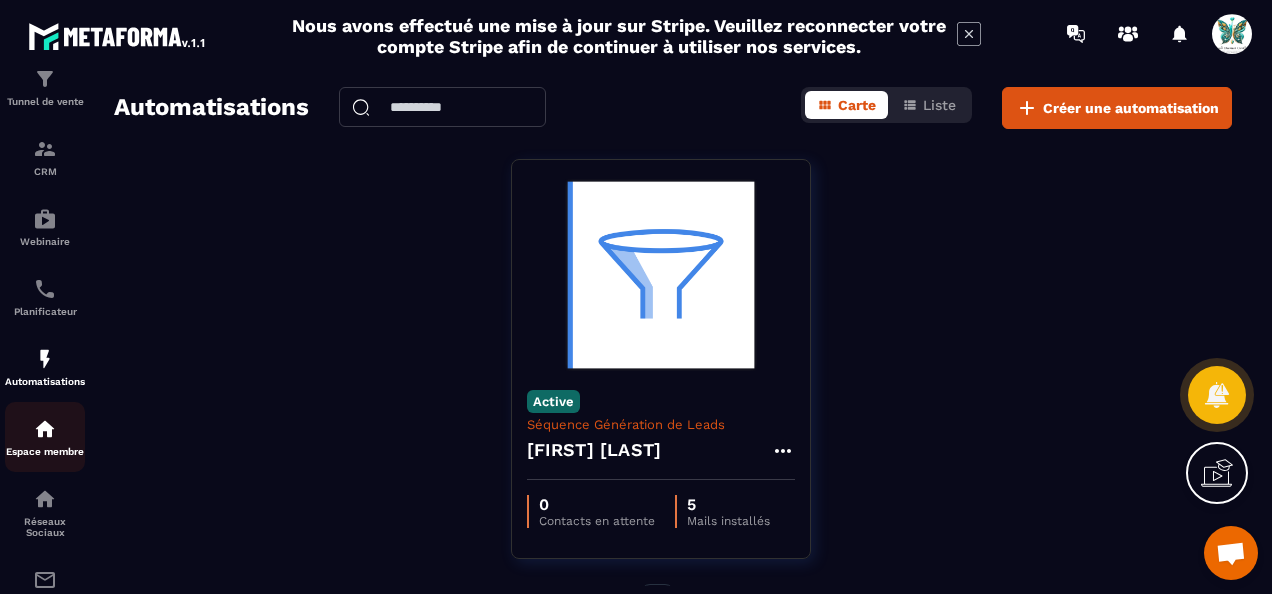 click at bounding box center (45, 429) 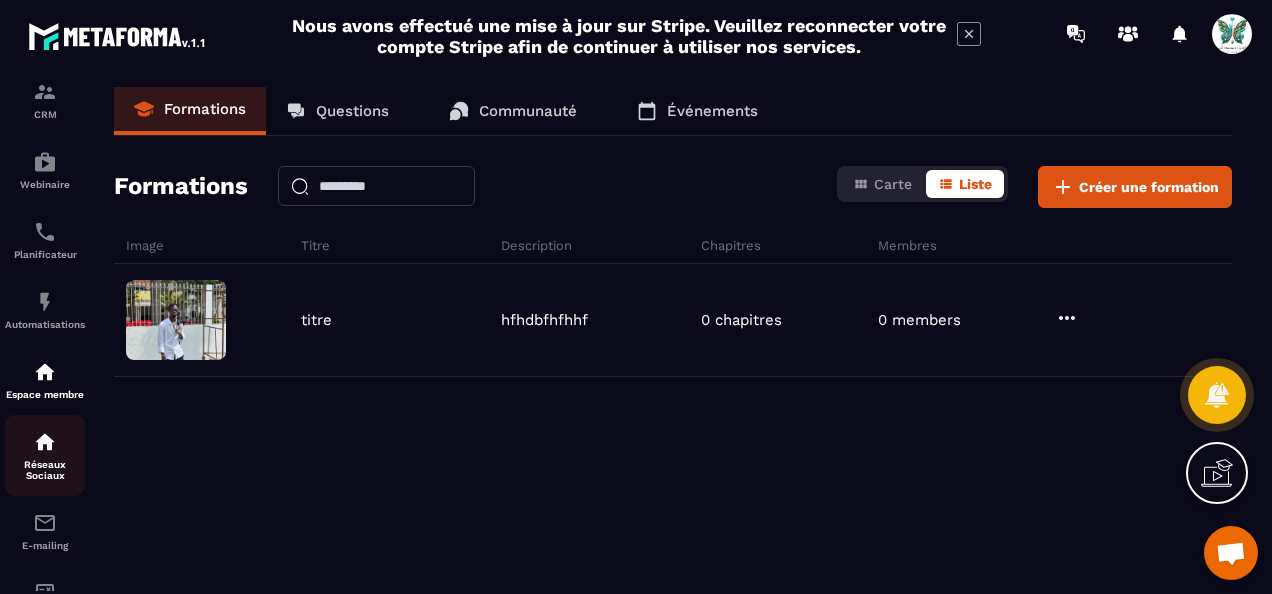 scroll, scrollTop: 200, scrollLeft: 0, axis: vertical 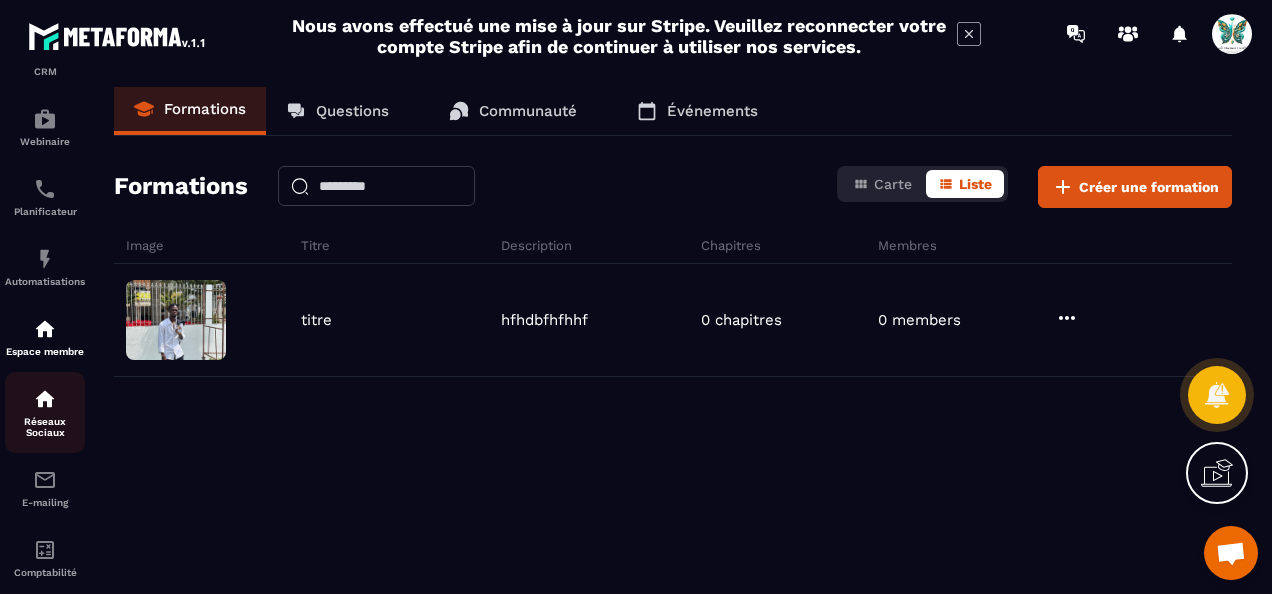 click on "Réseaux Sociaux" at bounding box center (45, 427) 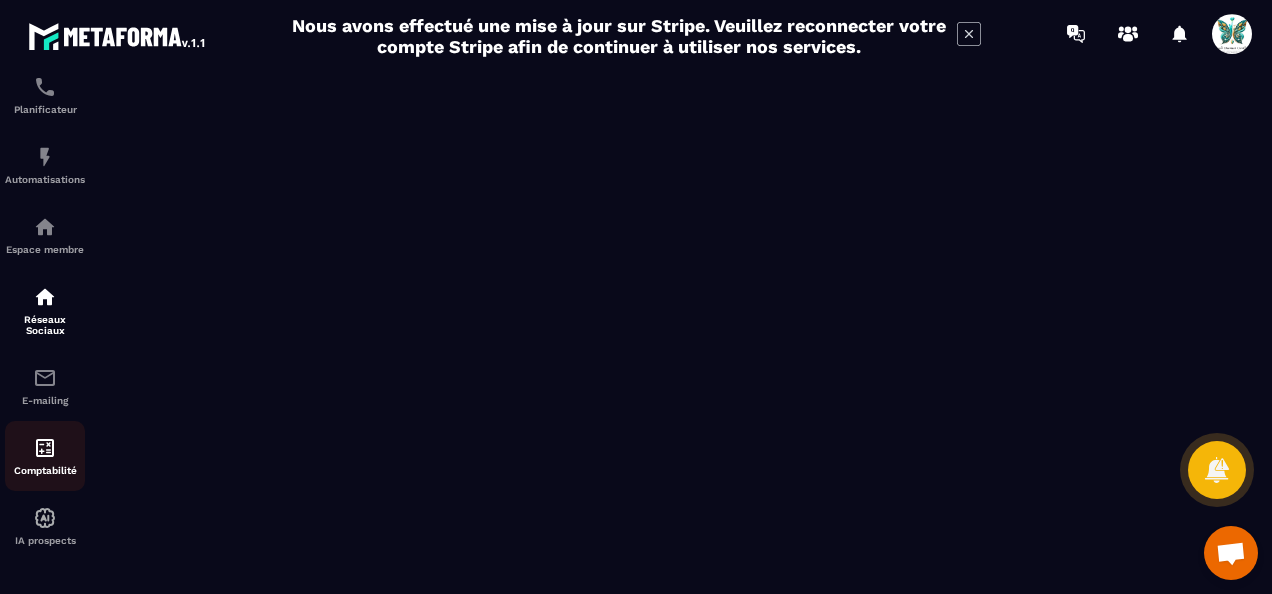 scroll, scrollTop: 314, scrollLeft: 0, axis: vertical 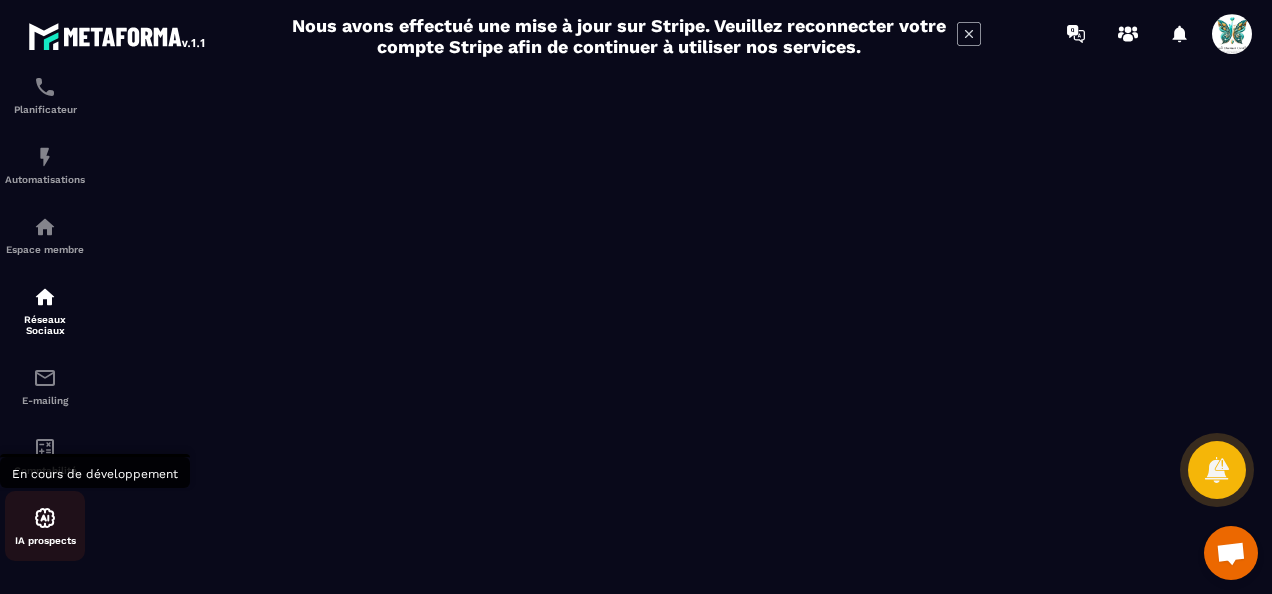 click at bounding box center (45, 518) 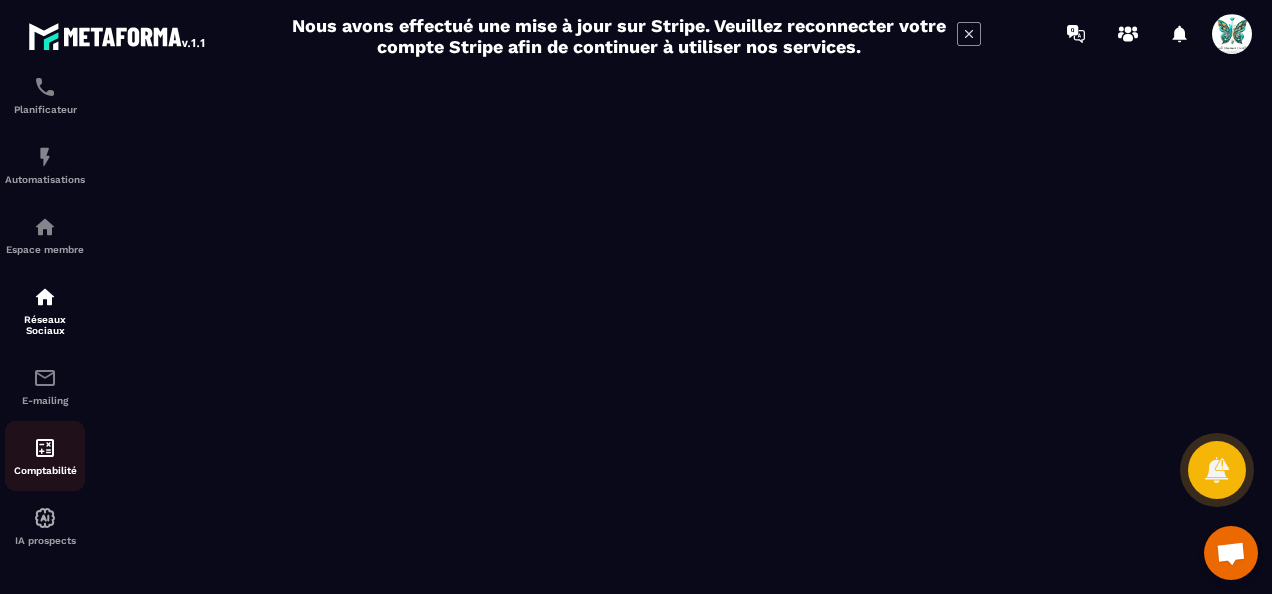 click on "Comptabilité" 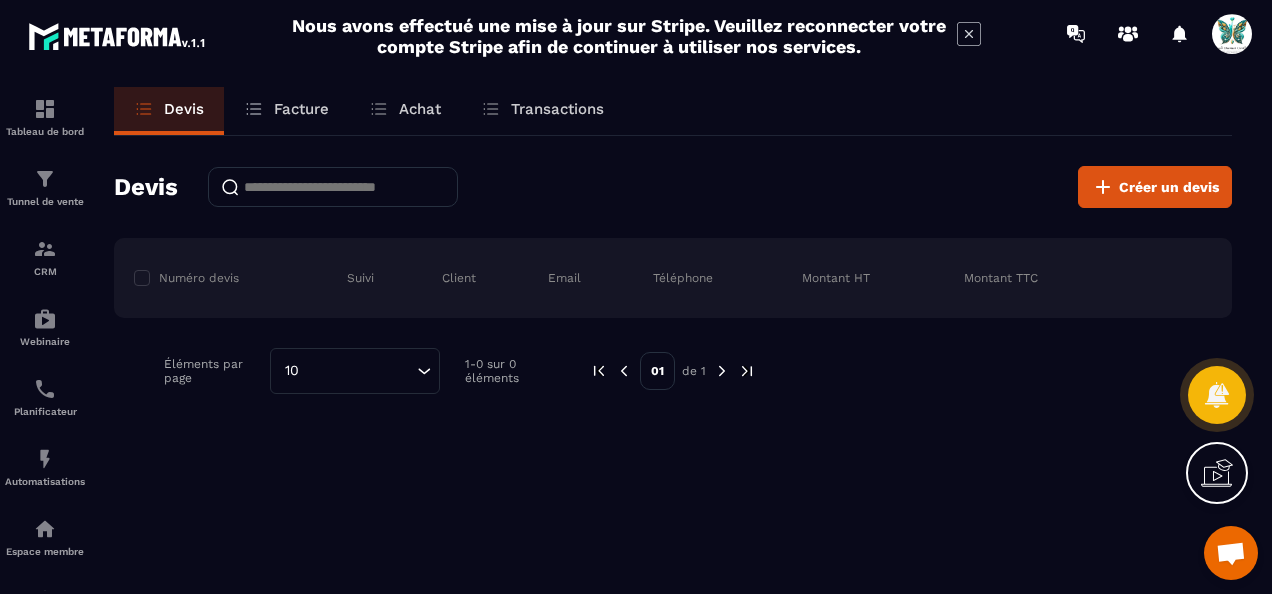 click at bounding box center [1232, 34] 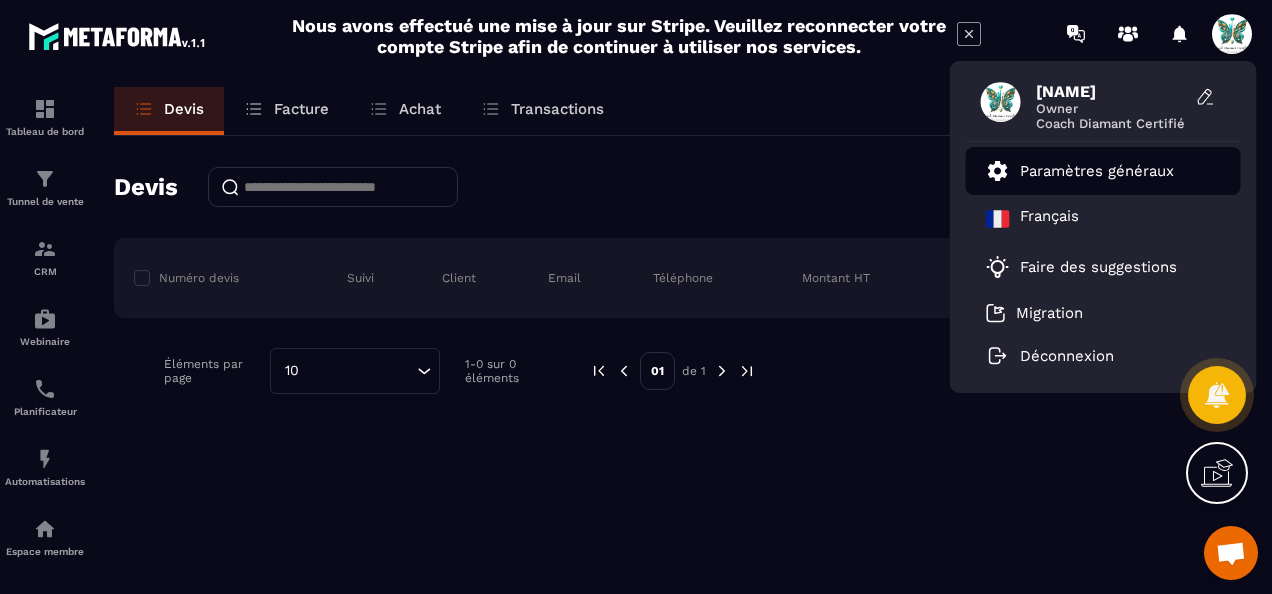 click on "Paramètres généraux" at bounding box center [1103, 171] 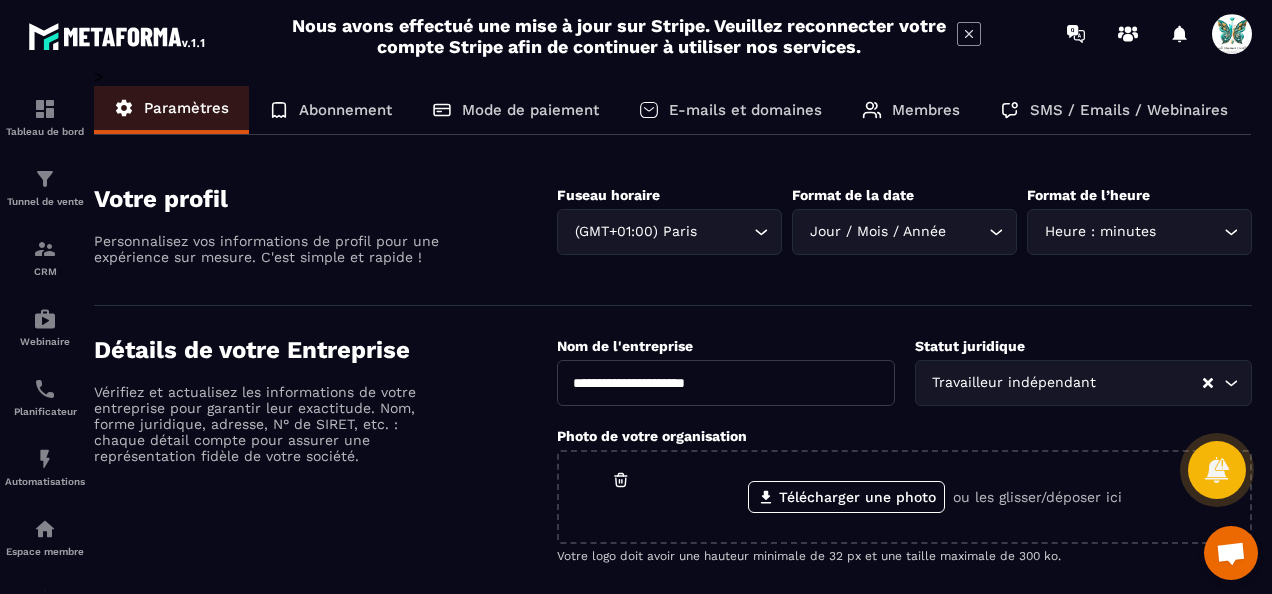 click on "Abonnement" at bounding box center (345, 110) 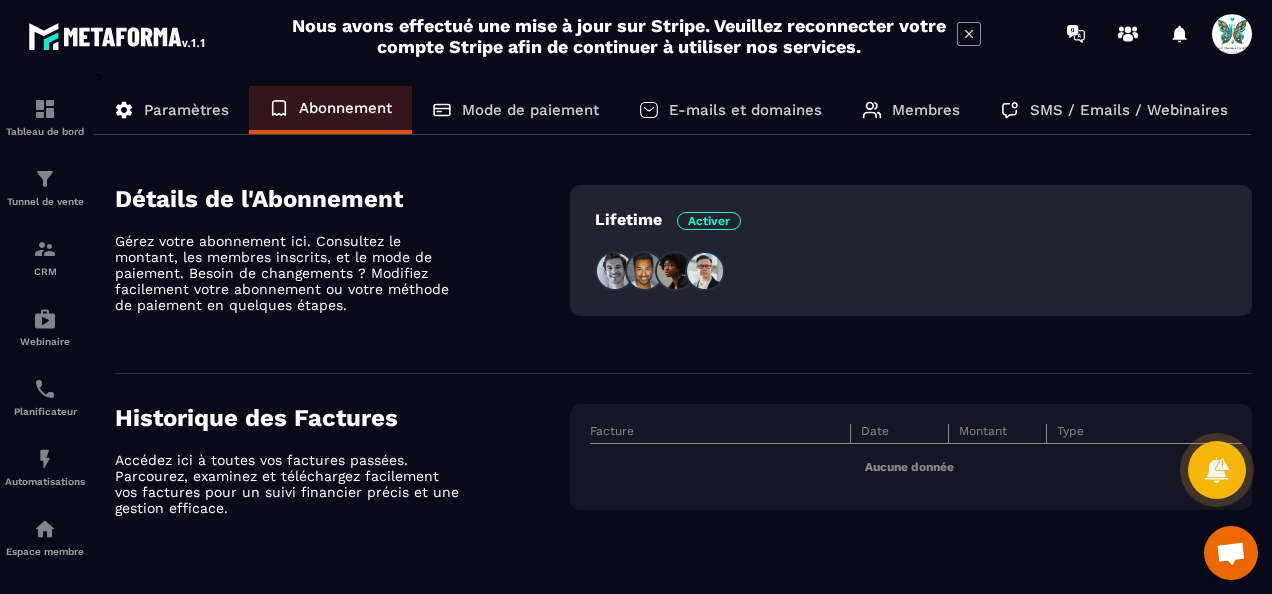 click on "Mode de paiement" 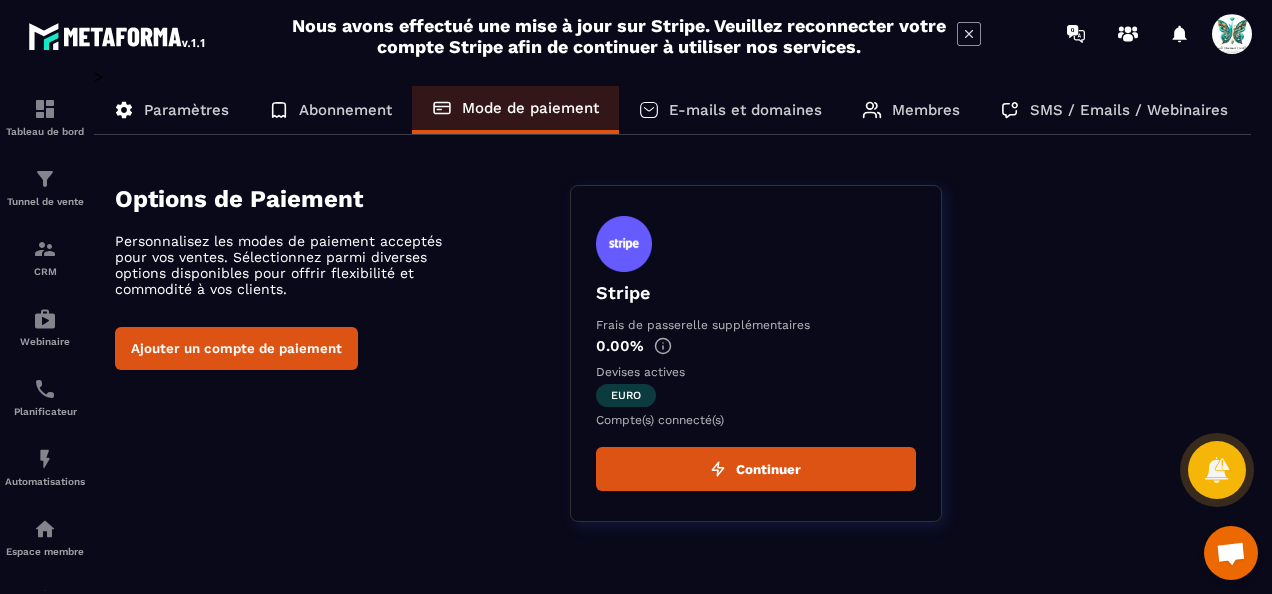 click on "Ajouter un compte de paiement" at bounding box center [236, 348] 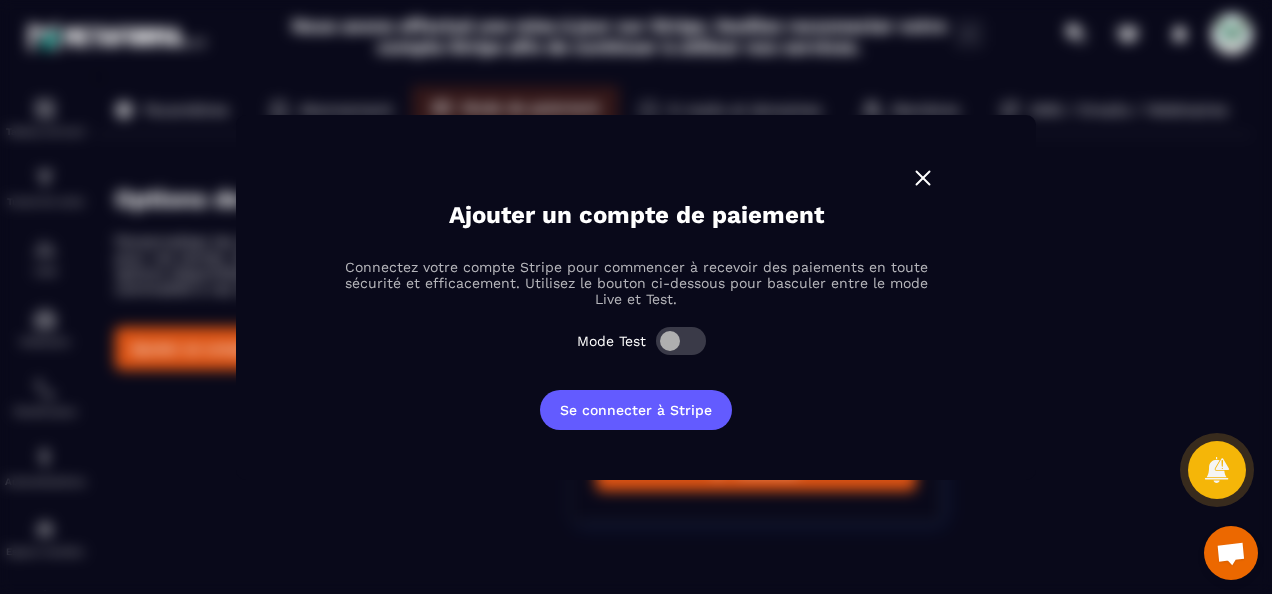 click at bounding box center (923, 178) 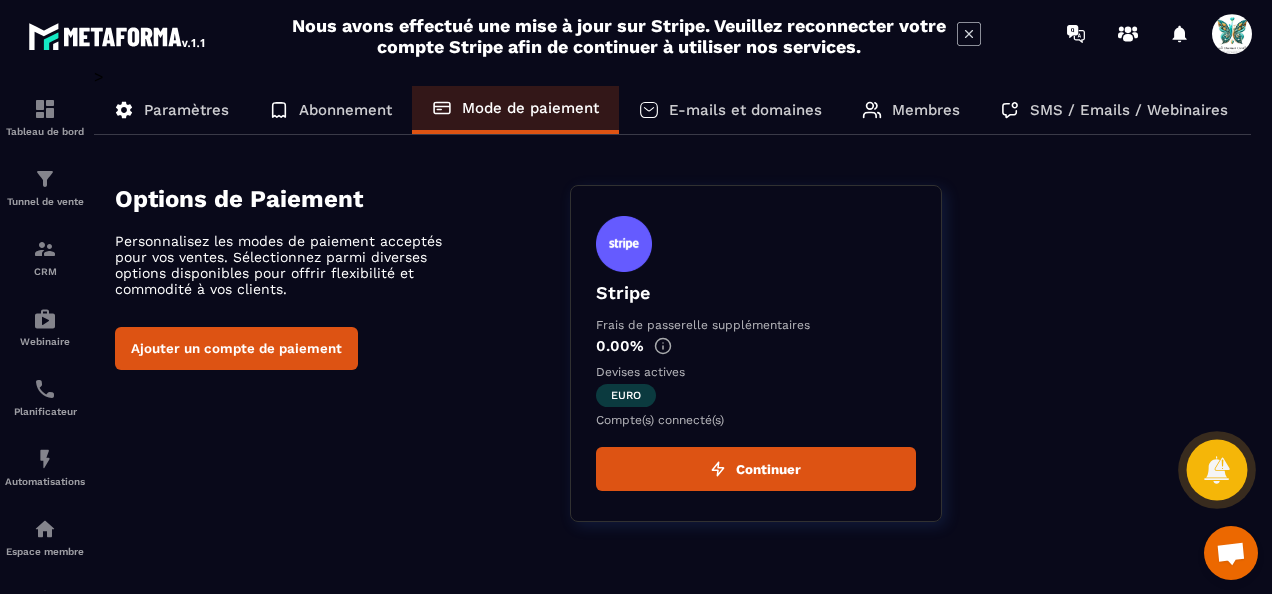 click 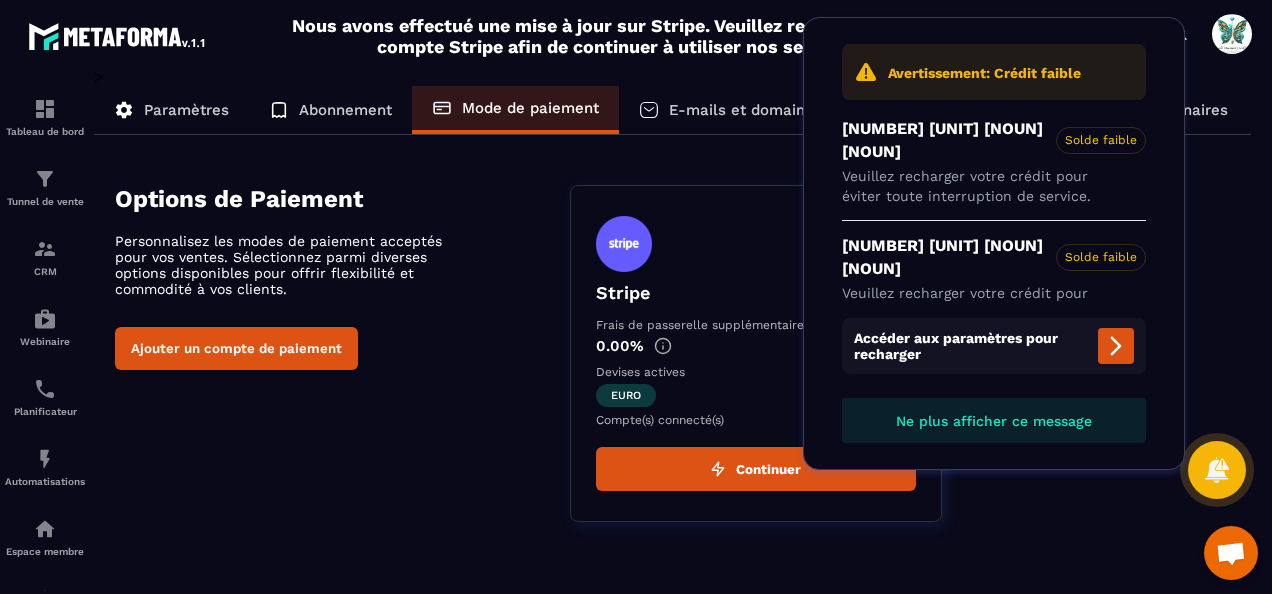 click 